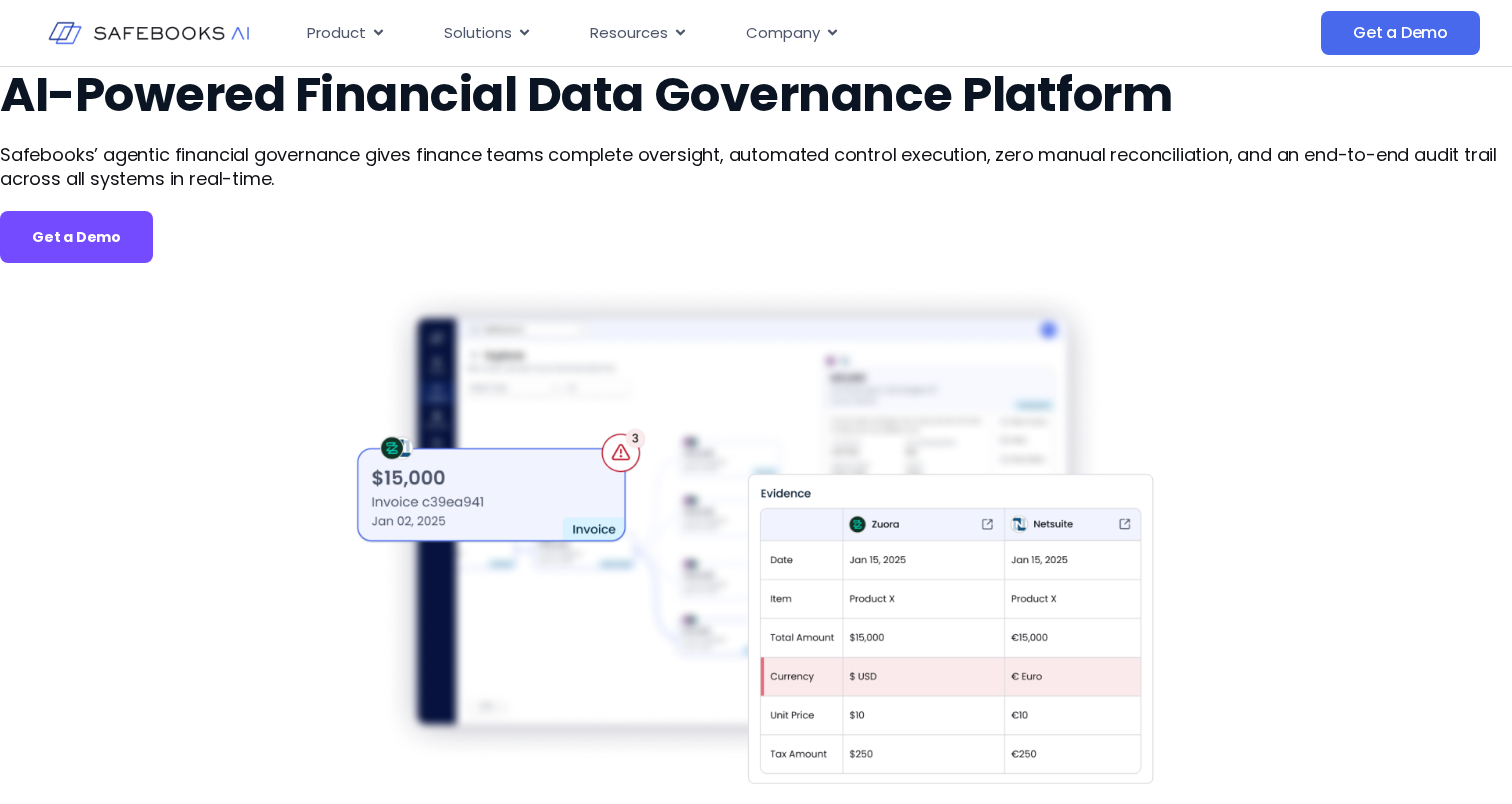 scroll, scrollTop: 0, scrollLeft: 0, axis: both 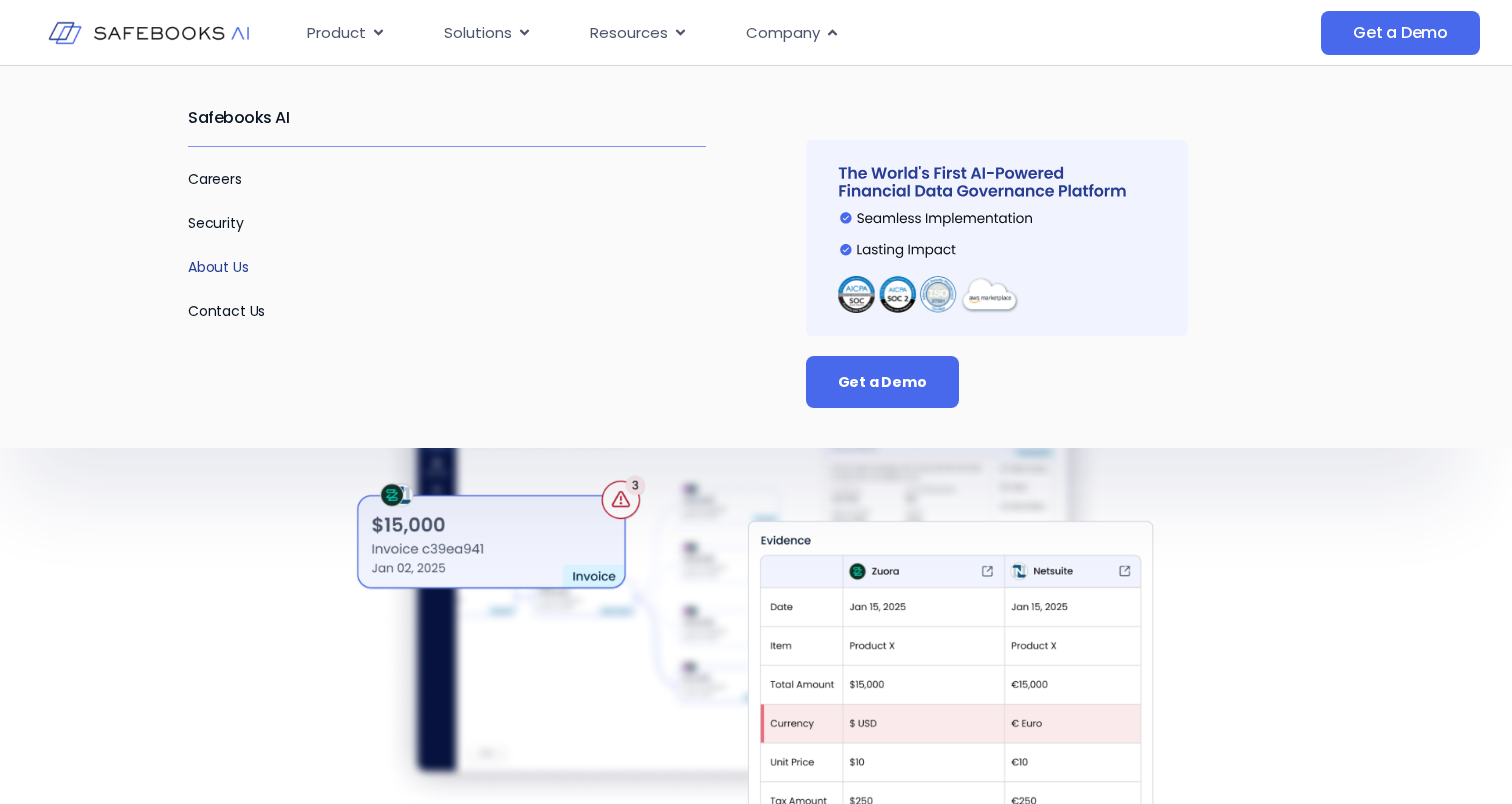 click on "About Us" at bounding box center (218, 267) 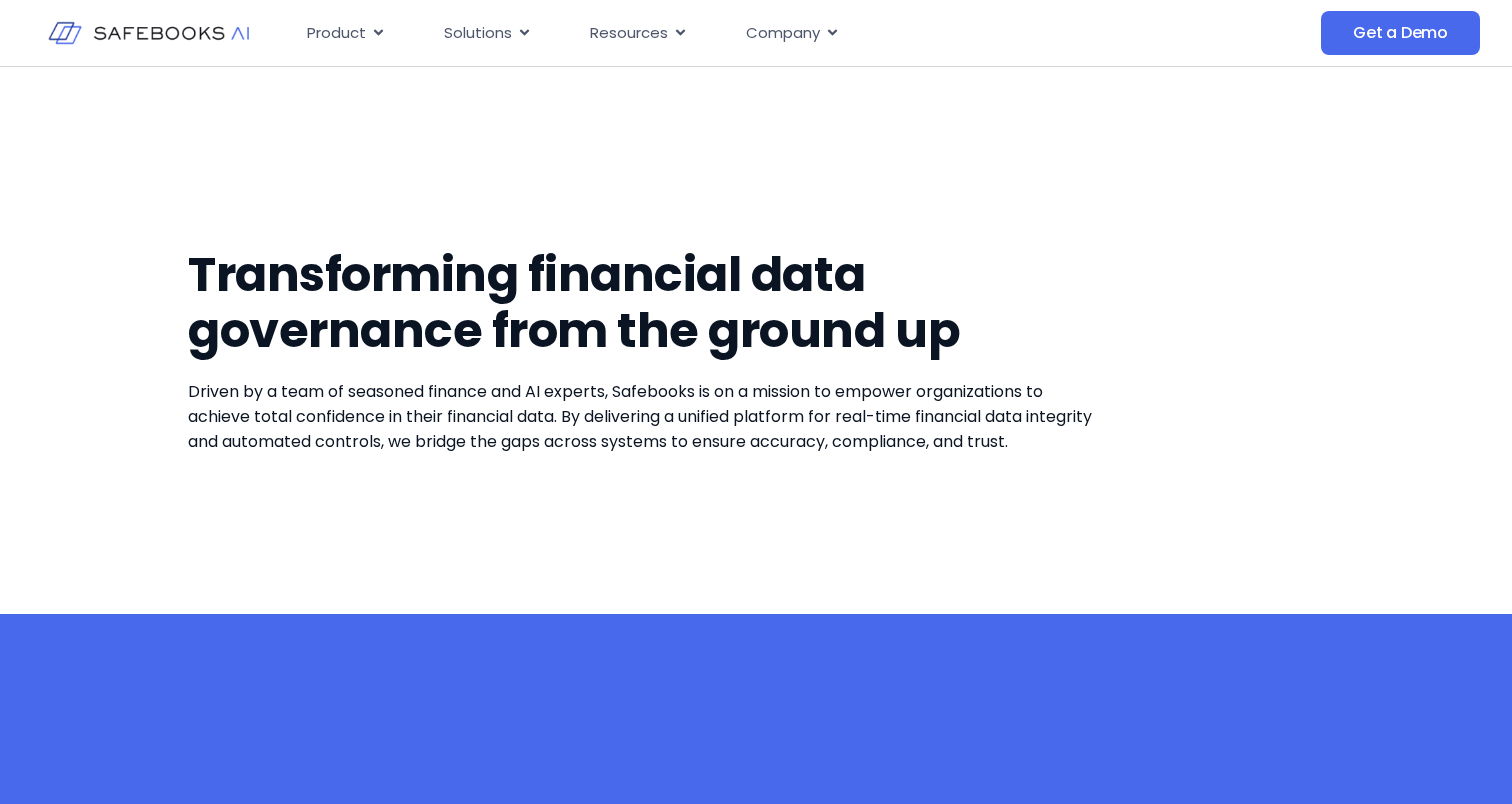 scroll, scrollTop: 0, scrollLeft: 0, axis: both 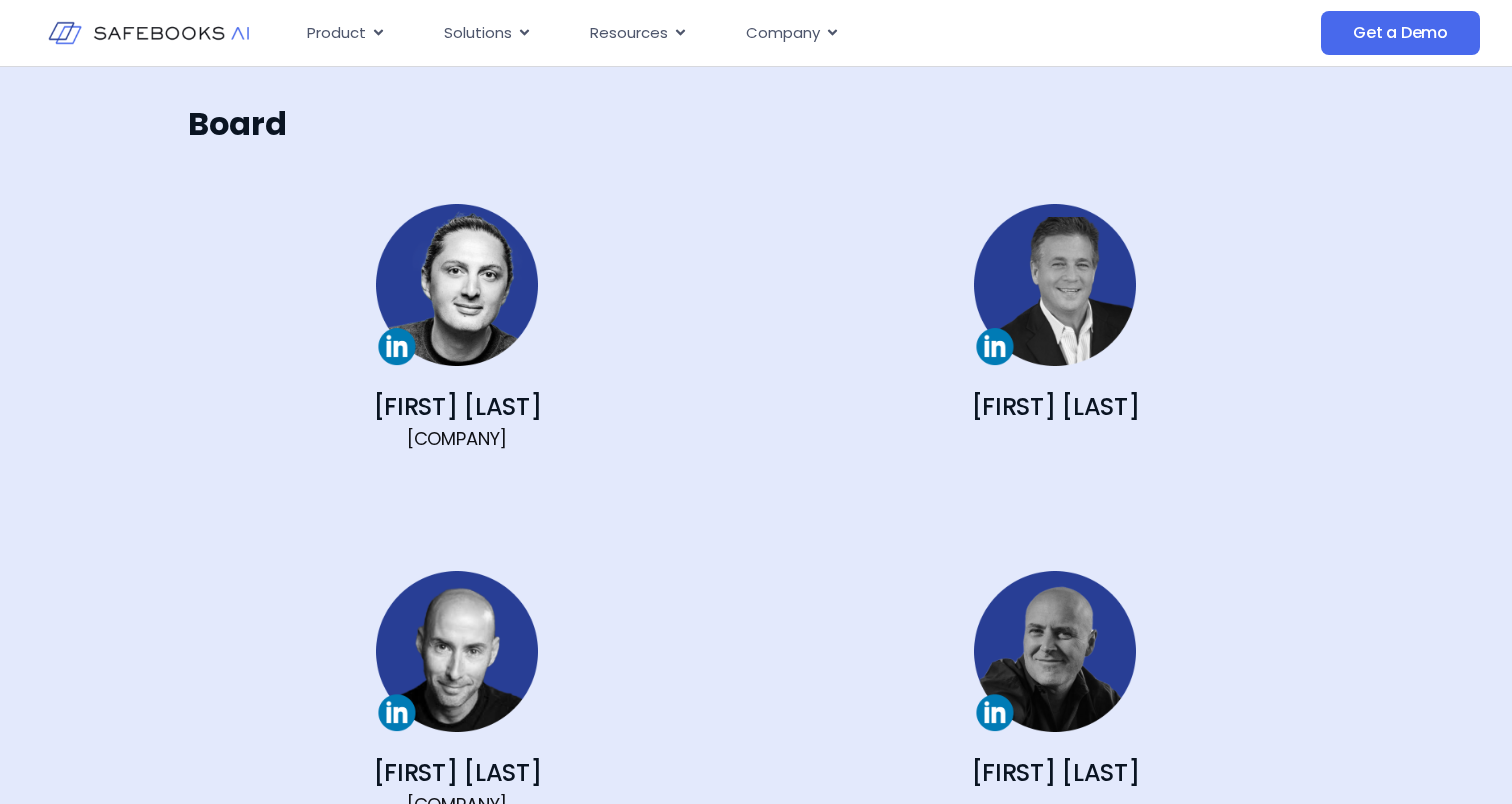 click on "Boaz Shedletsky Mench Capital
Christopher Lochhead" at bounding box center [756, 694] 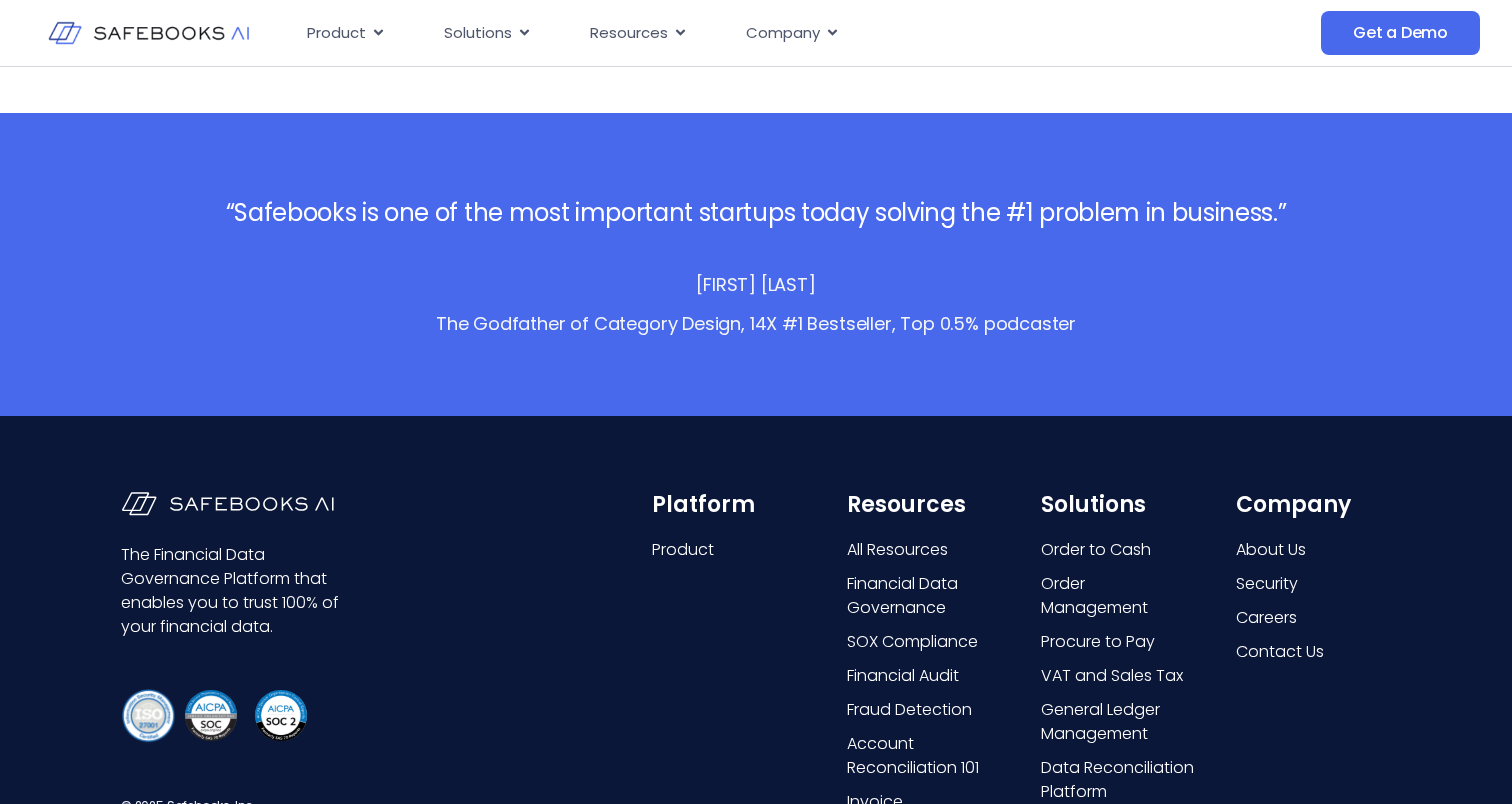 scroll, scrollTop: 4183, scrollLeft: 0, axis: vertical 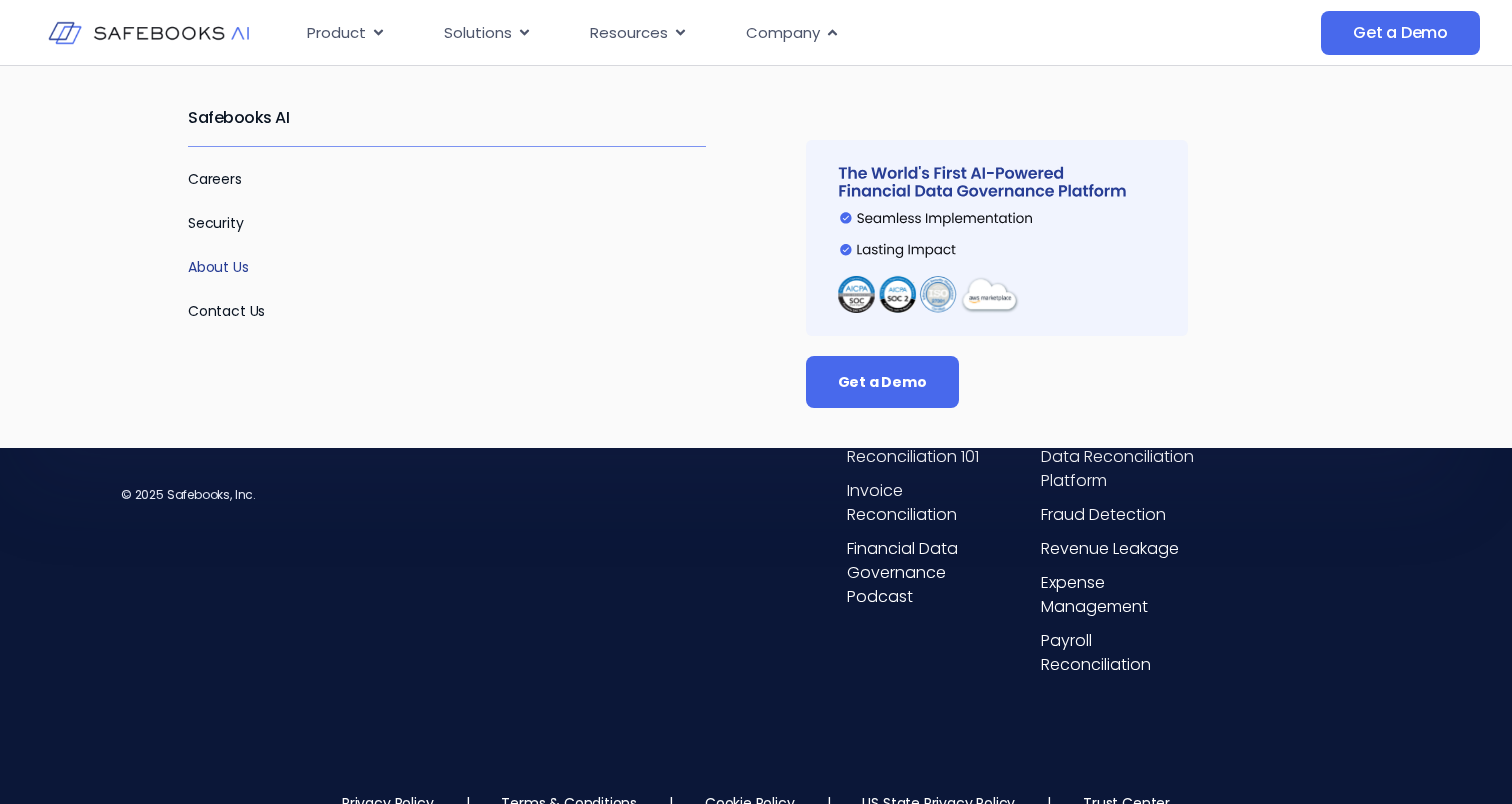 click on "About Us" at bounding box center [218, 267] 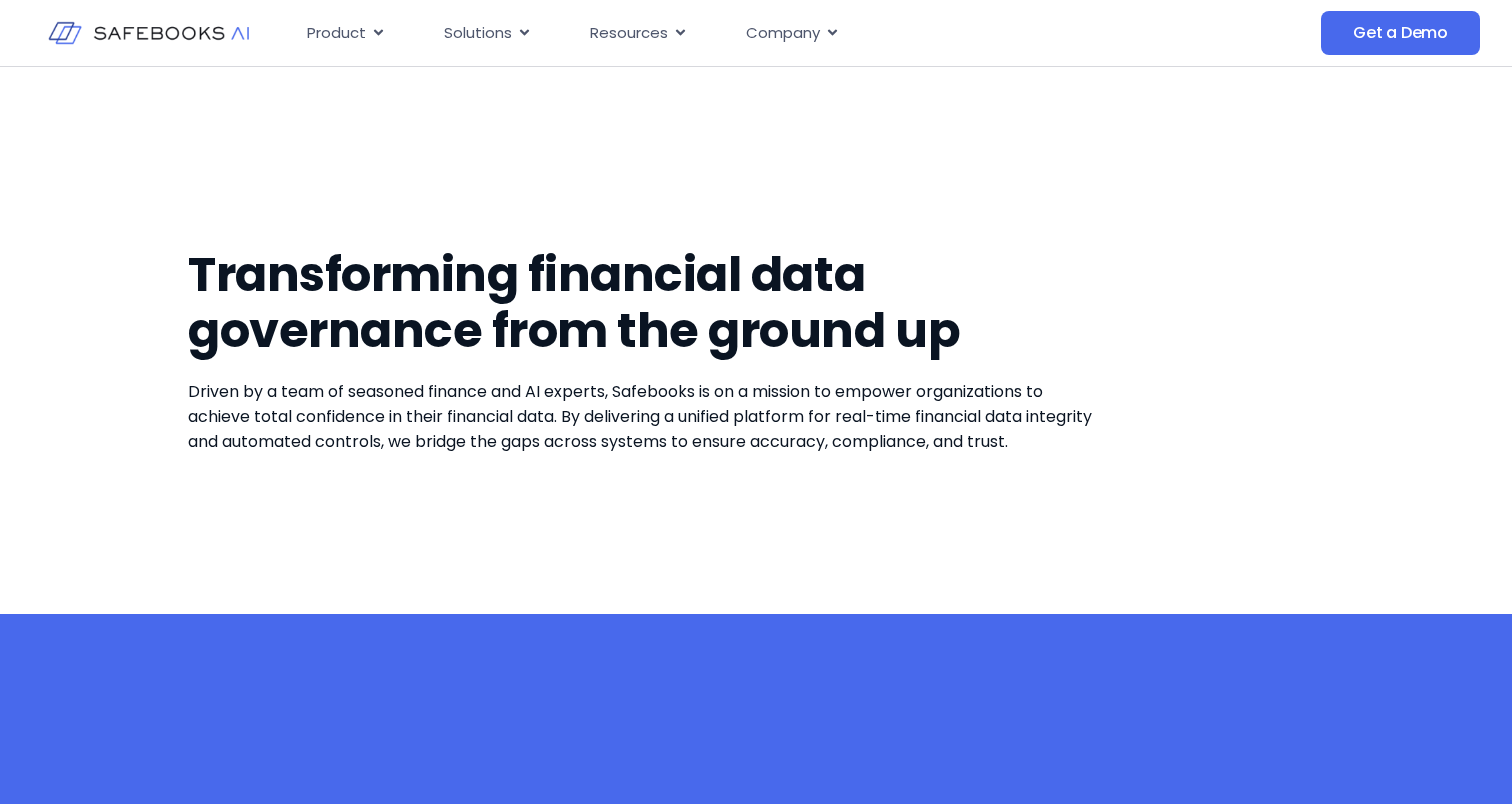 scroll, scrollTop: 90, scrollLeft: 0, axis: vertical 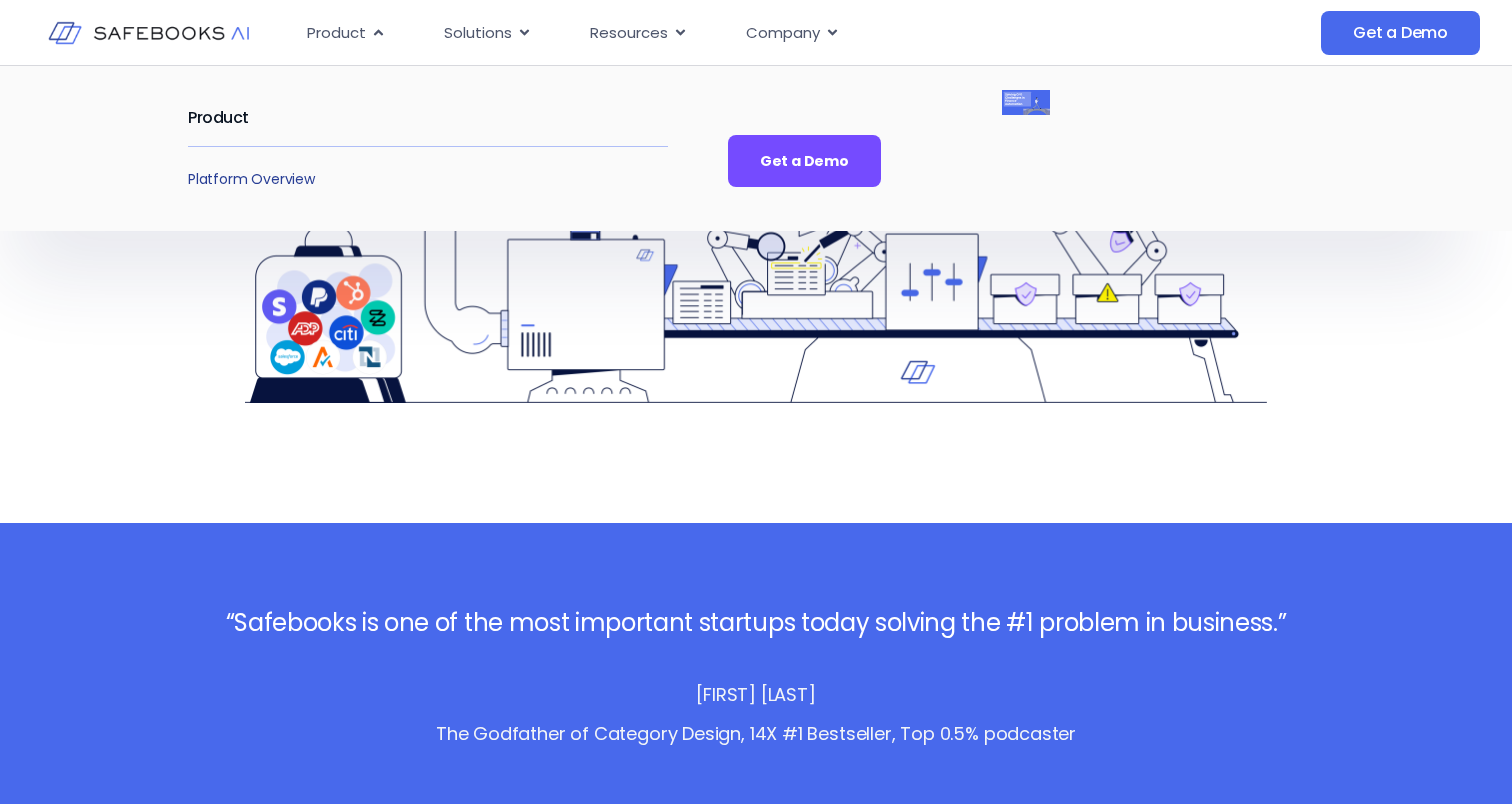 click on "Platform Overview" at bounding box center (251, 179) 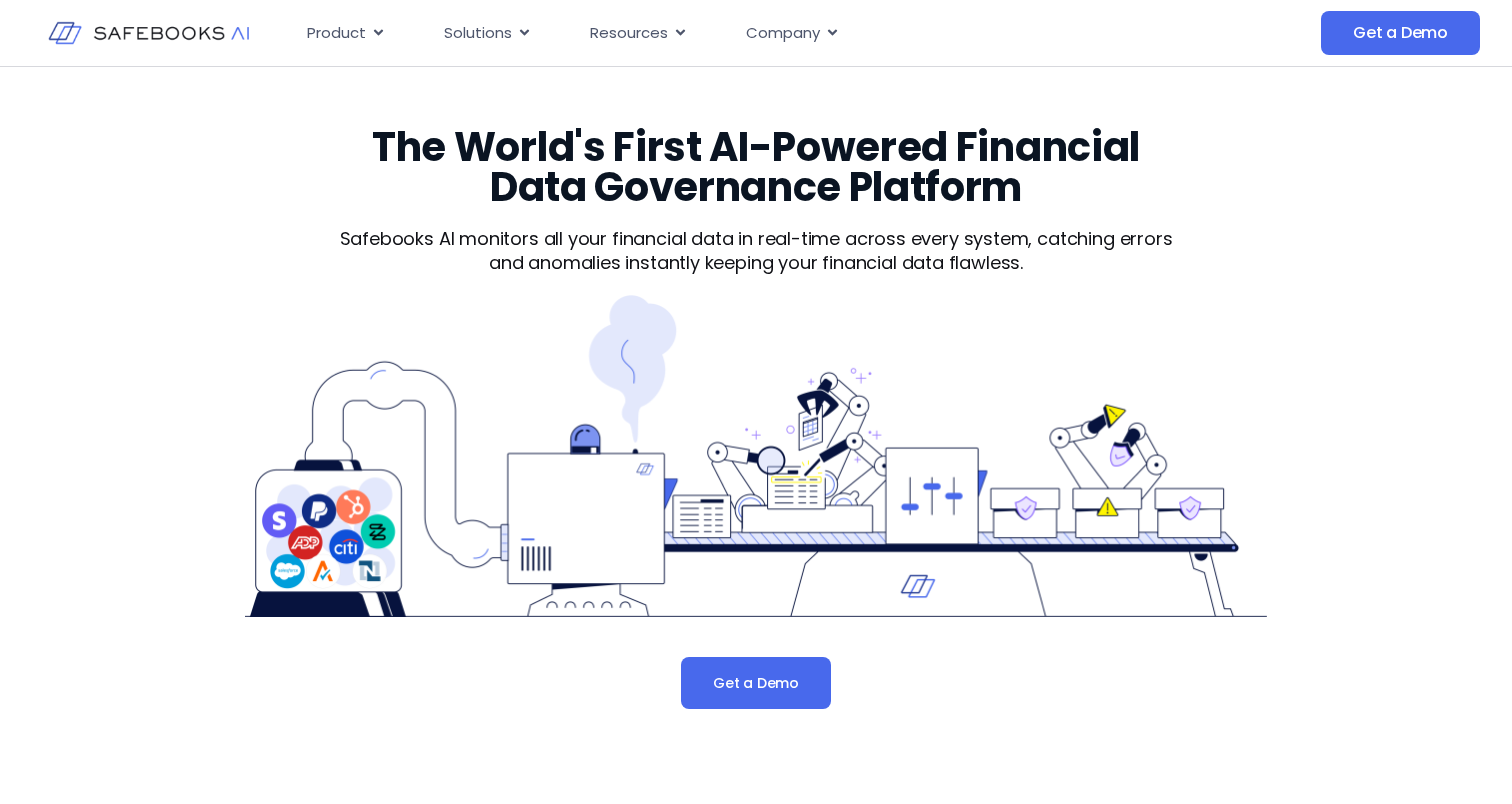 scroll, scrollTop: 0, scrollLeft: 0, axis: both 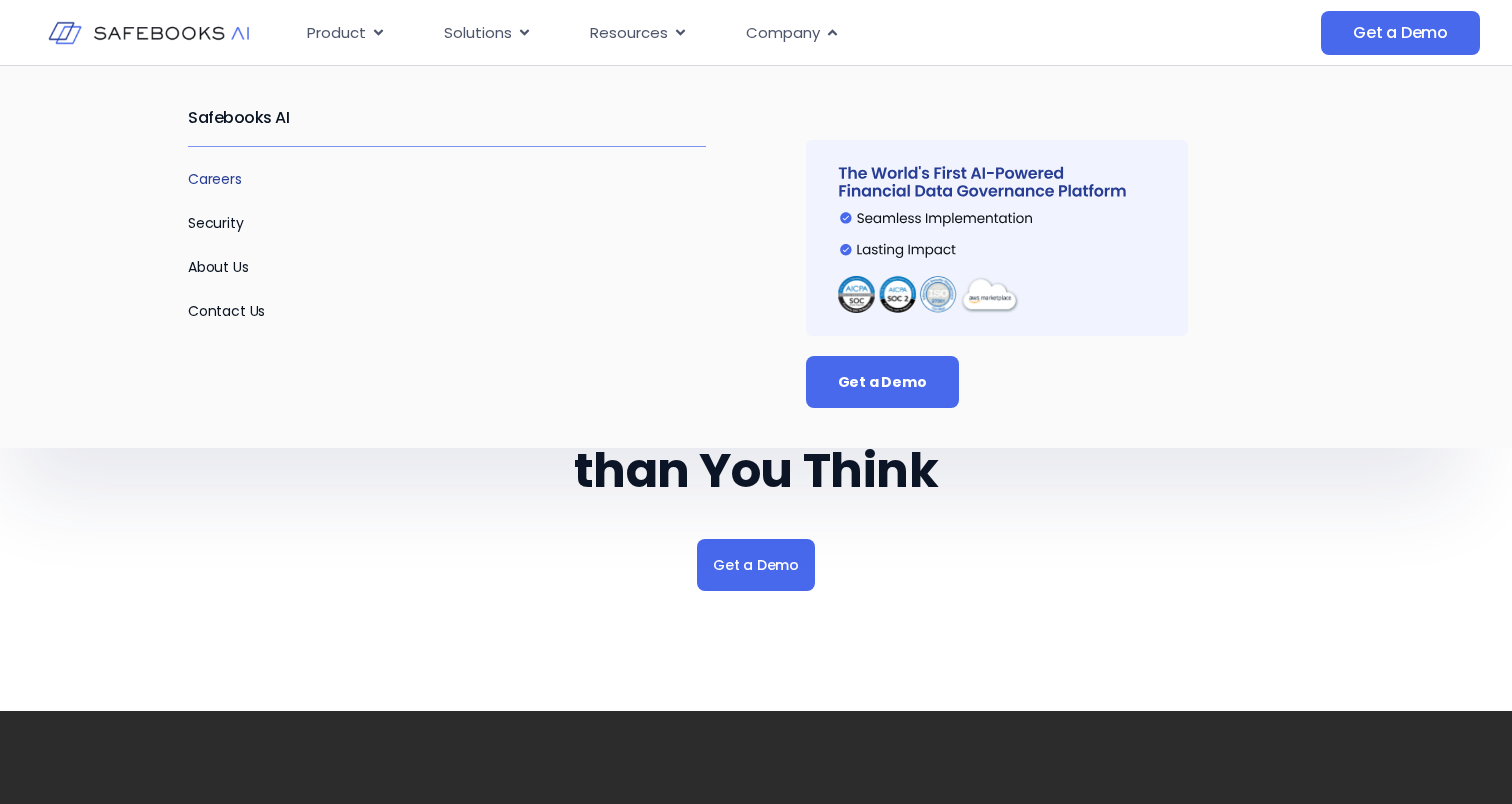 click on "Careers" at bounding box center [215, 179] 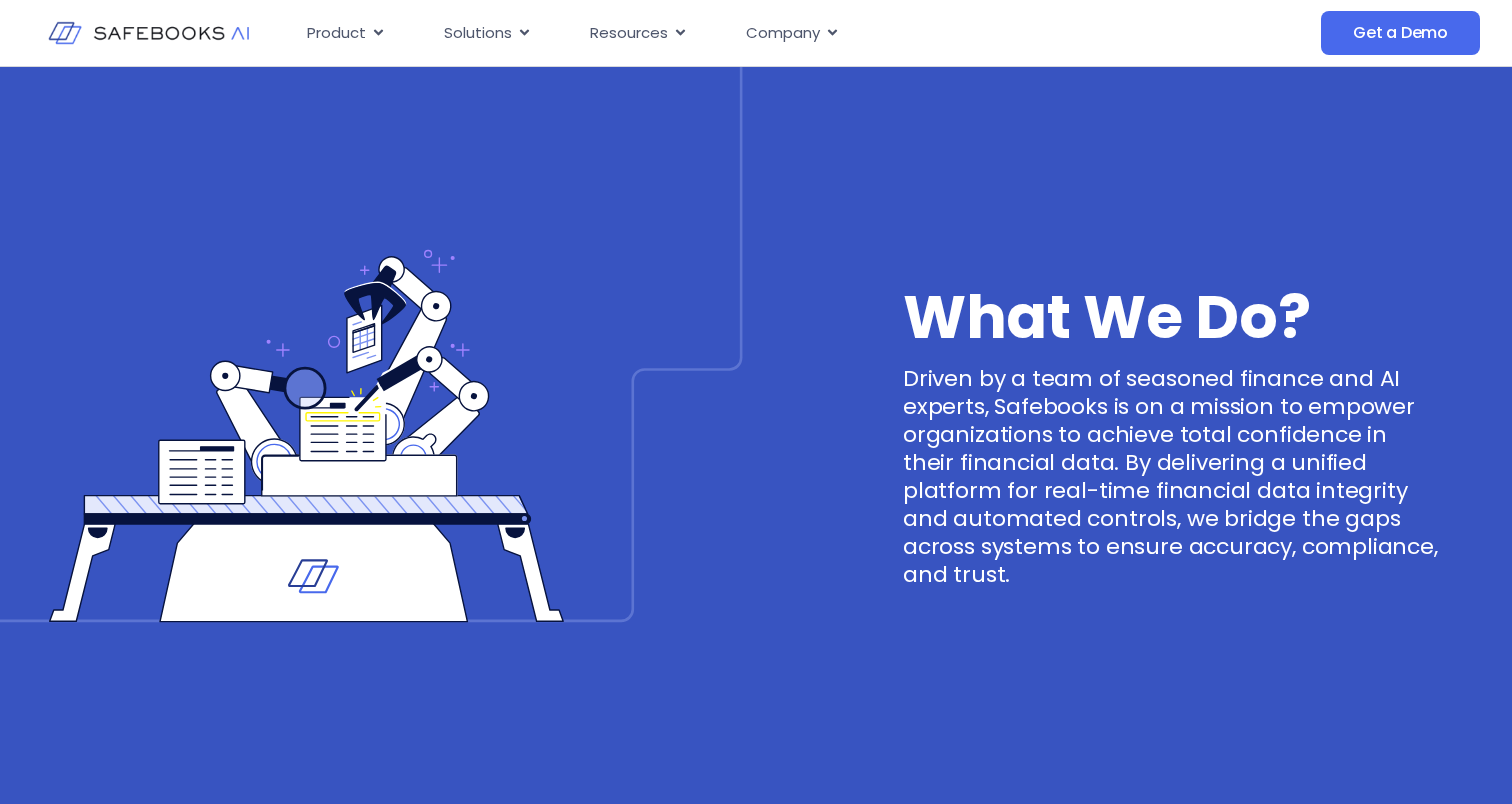 scroll, scrollTop: 0, scrollLeft: 0, axis: both 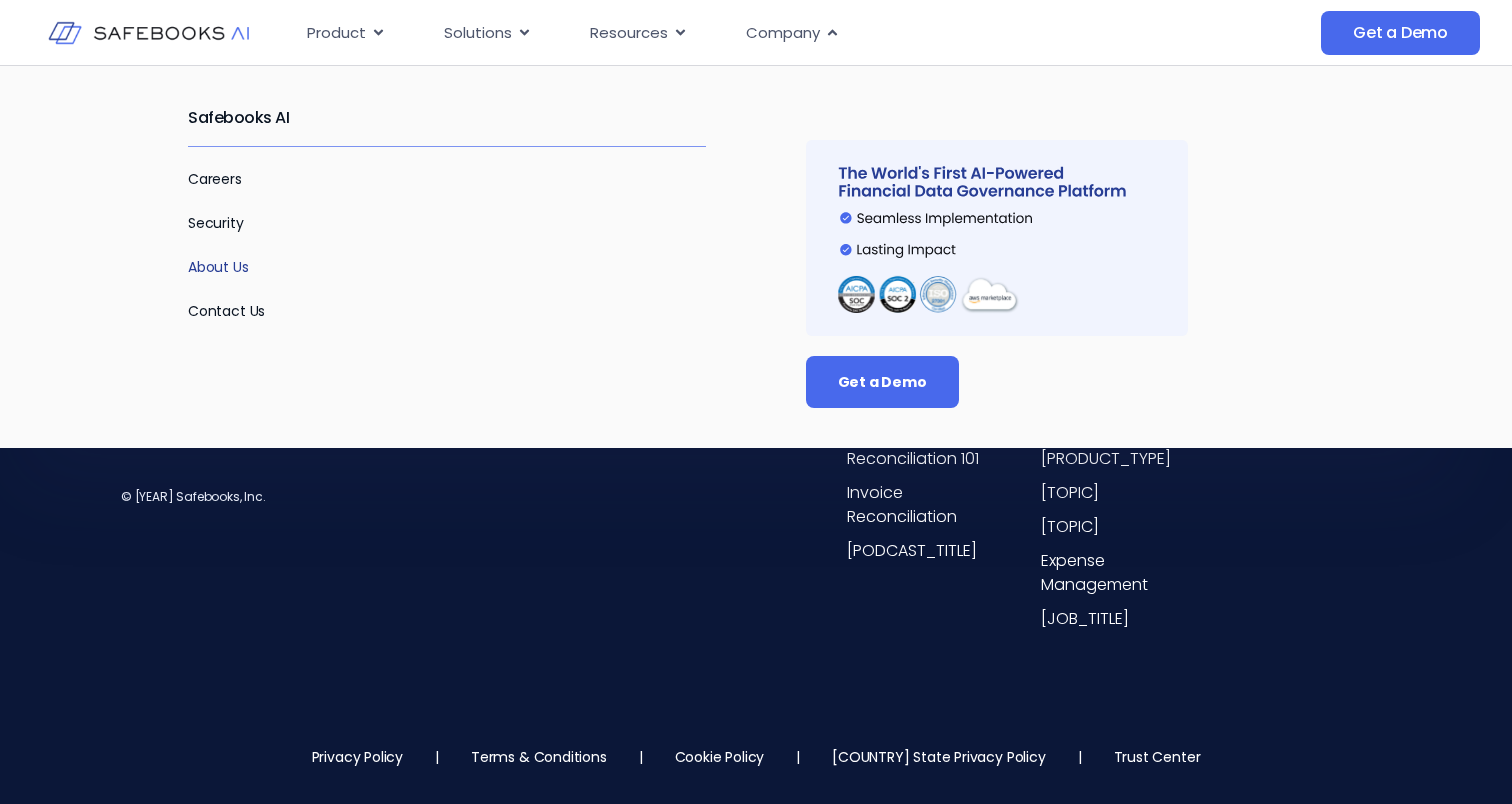 click on "About Us" at bounding box center [218, 267] 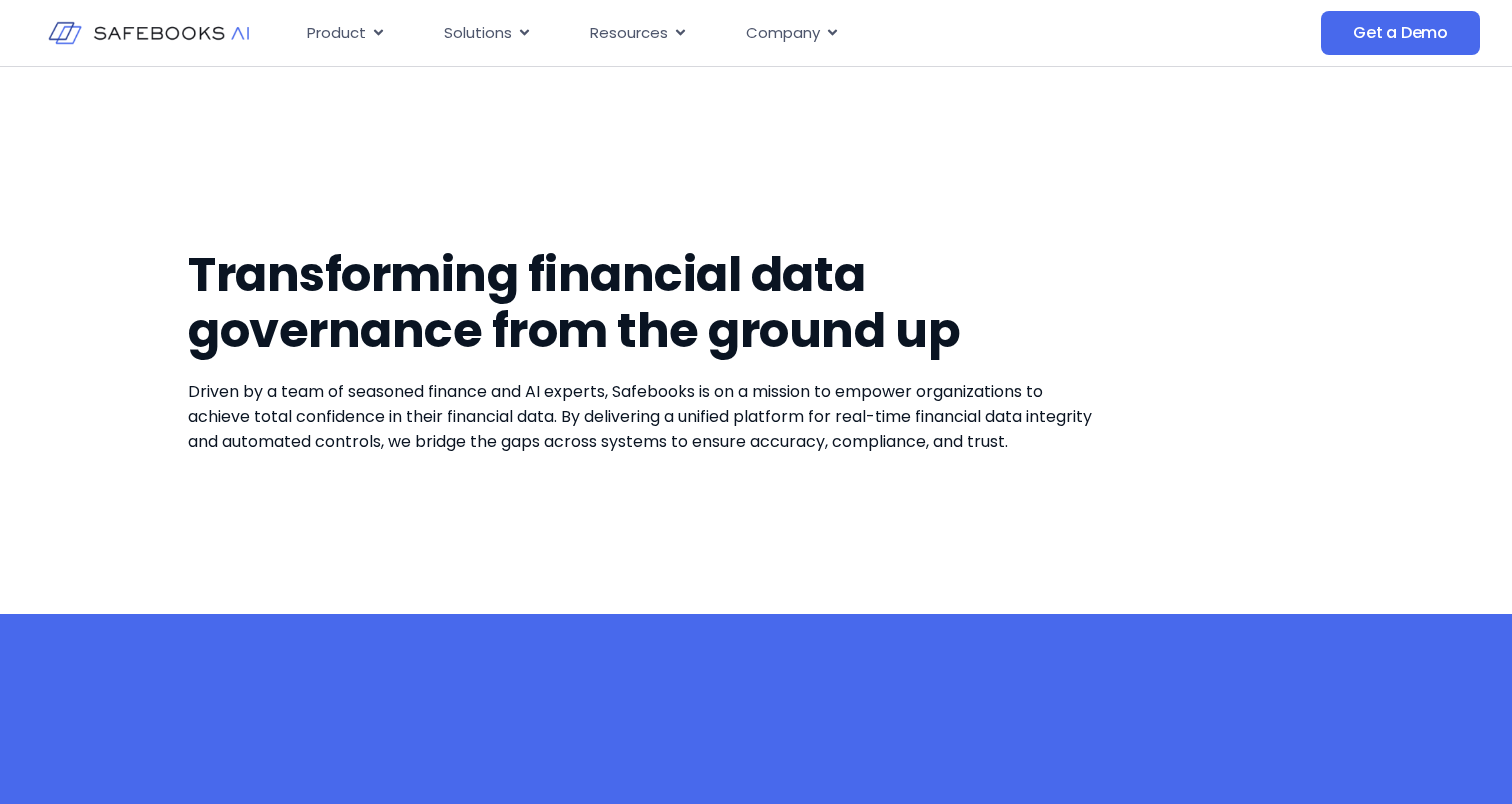 scroll, scrollTop: 0, scrollLeft: 0, axis: both 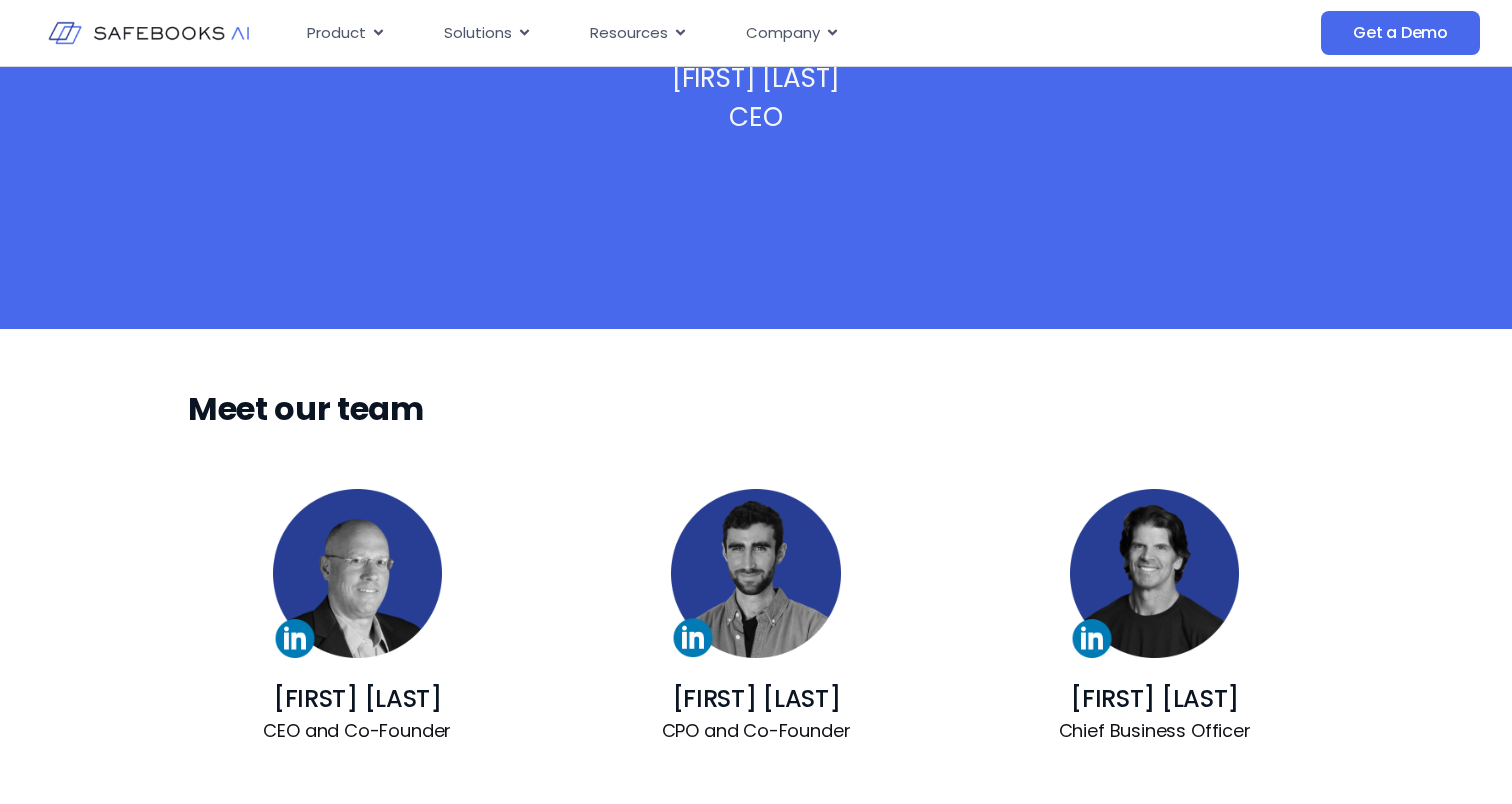 click at bounding box center [755, 573] 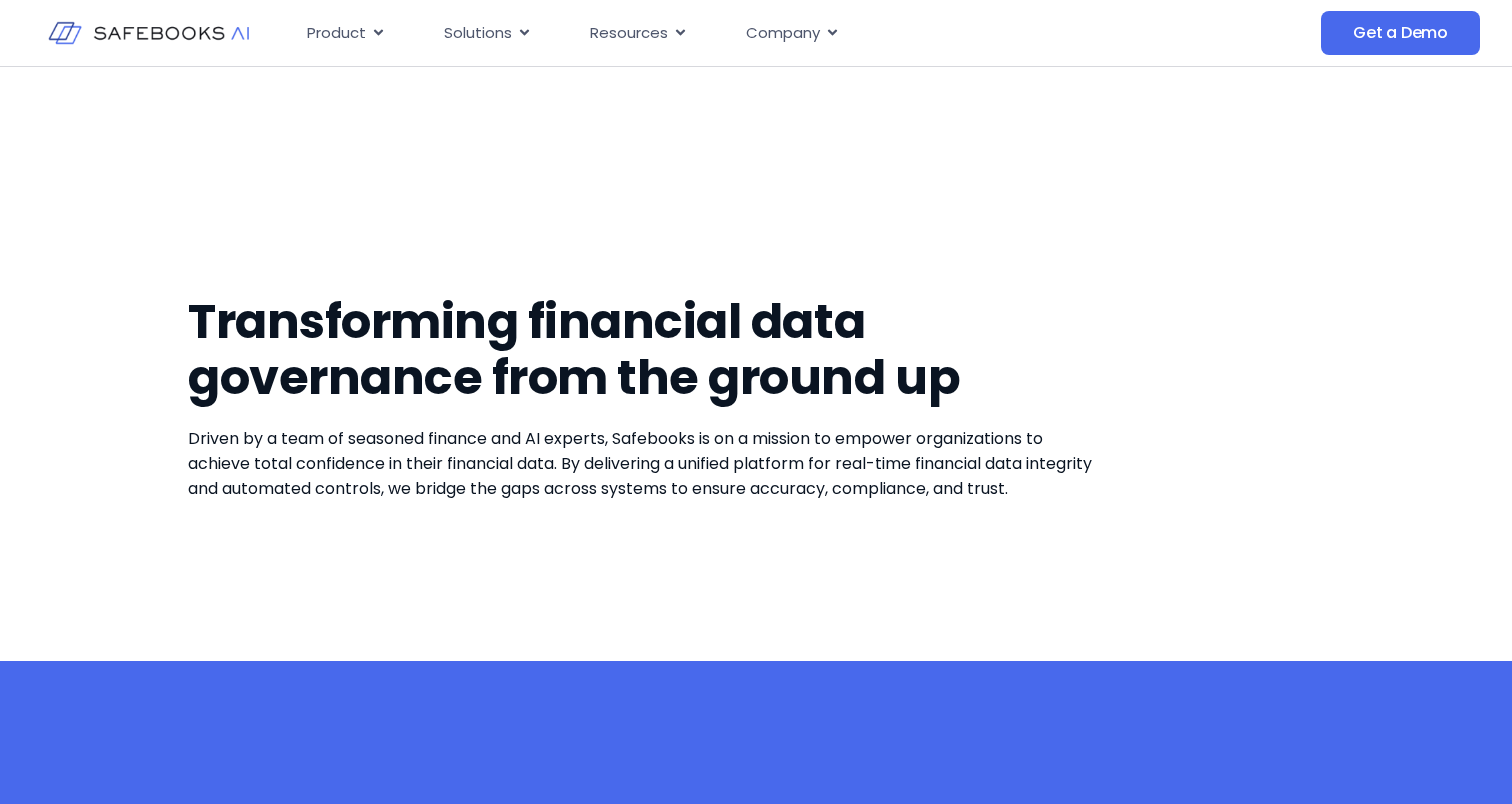 click at bounding box center (148, 33) 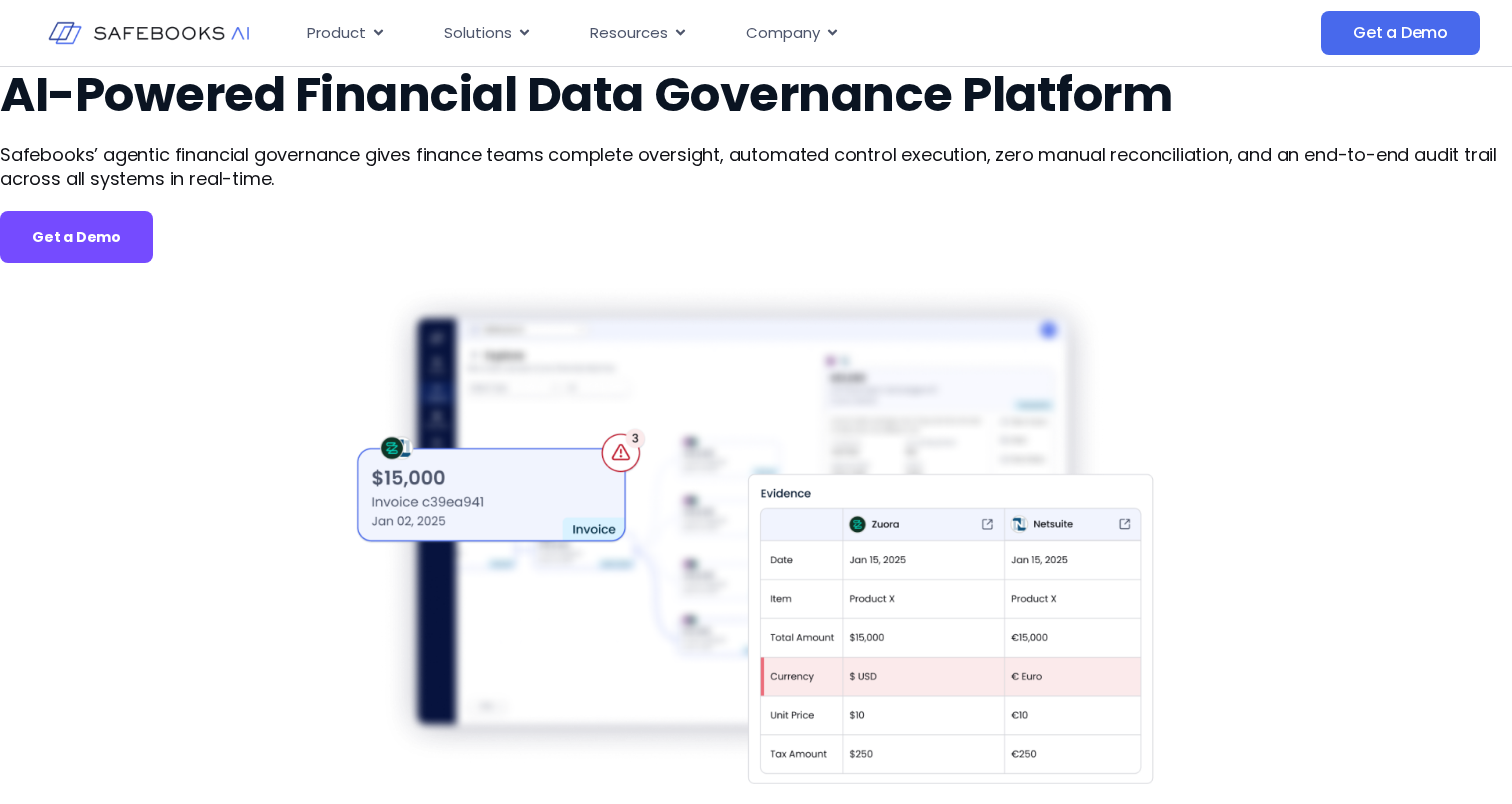scroll, scrollTop: 0, scrollLeft: 0, axis: both 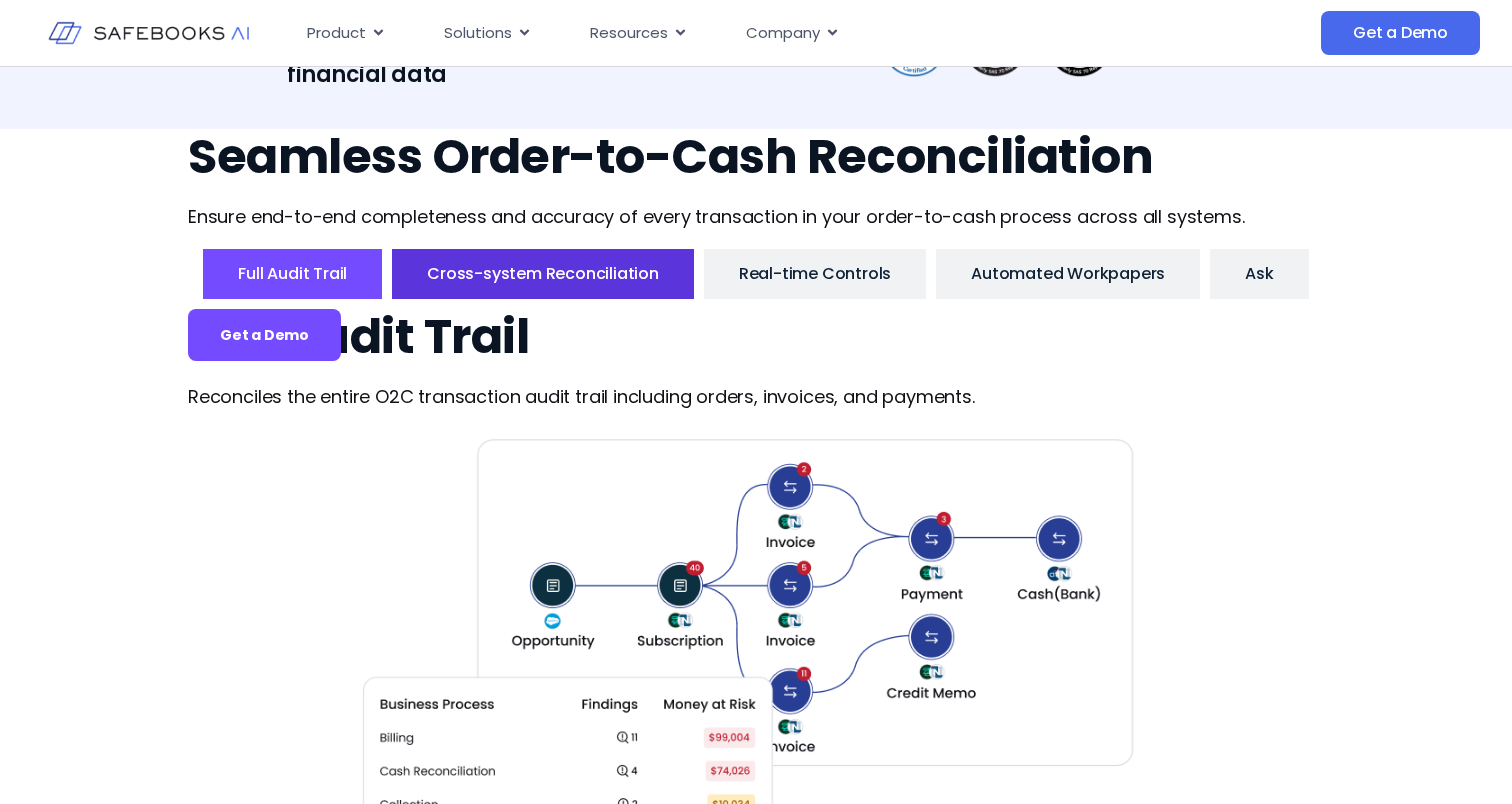 click on "Cross-system Reconciliation" at bounding box center [543, 274] 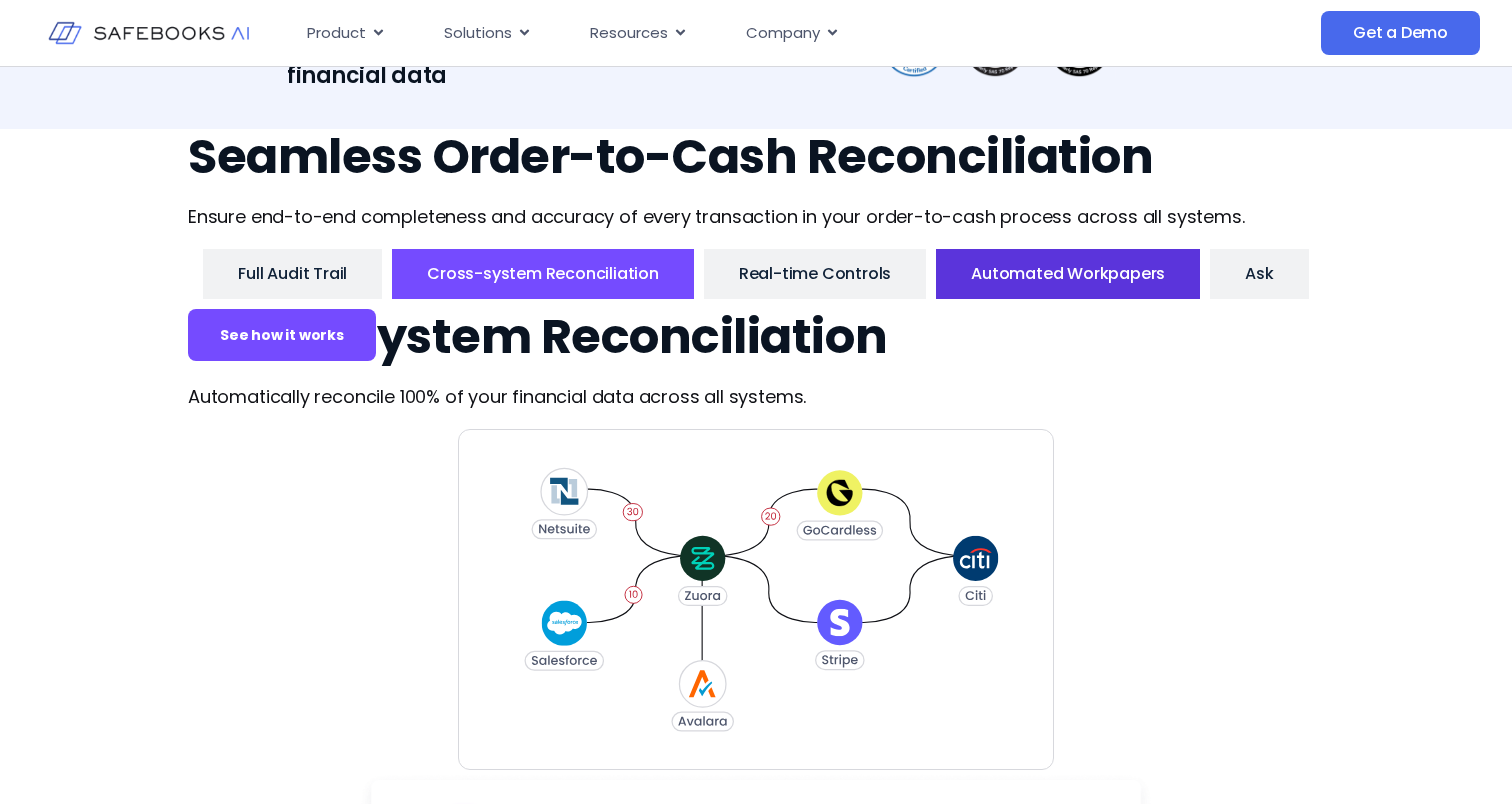 click on "Automated Workpapers​​" at bounding box center [1068, 274] 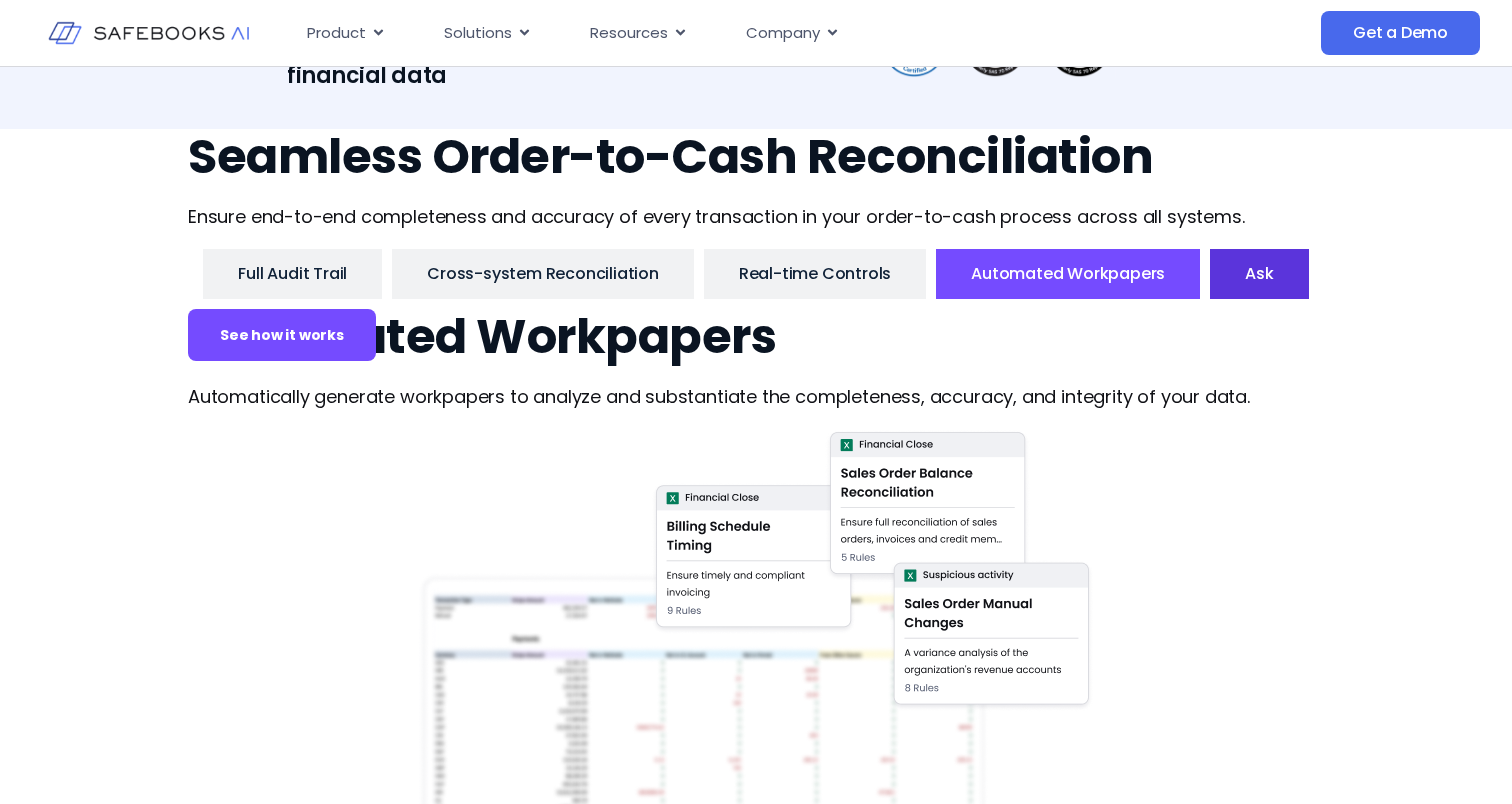 click on "Ask" at bounding box center [1259, 274] 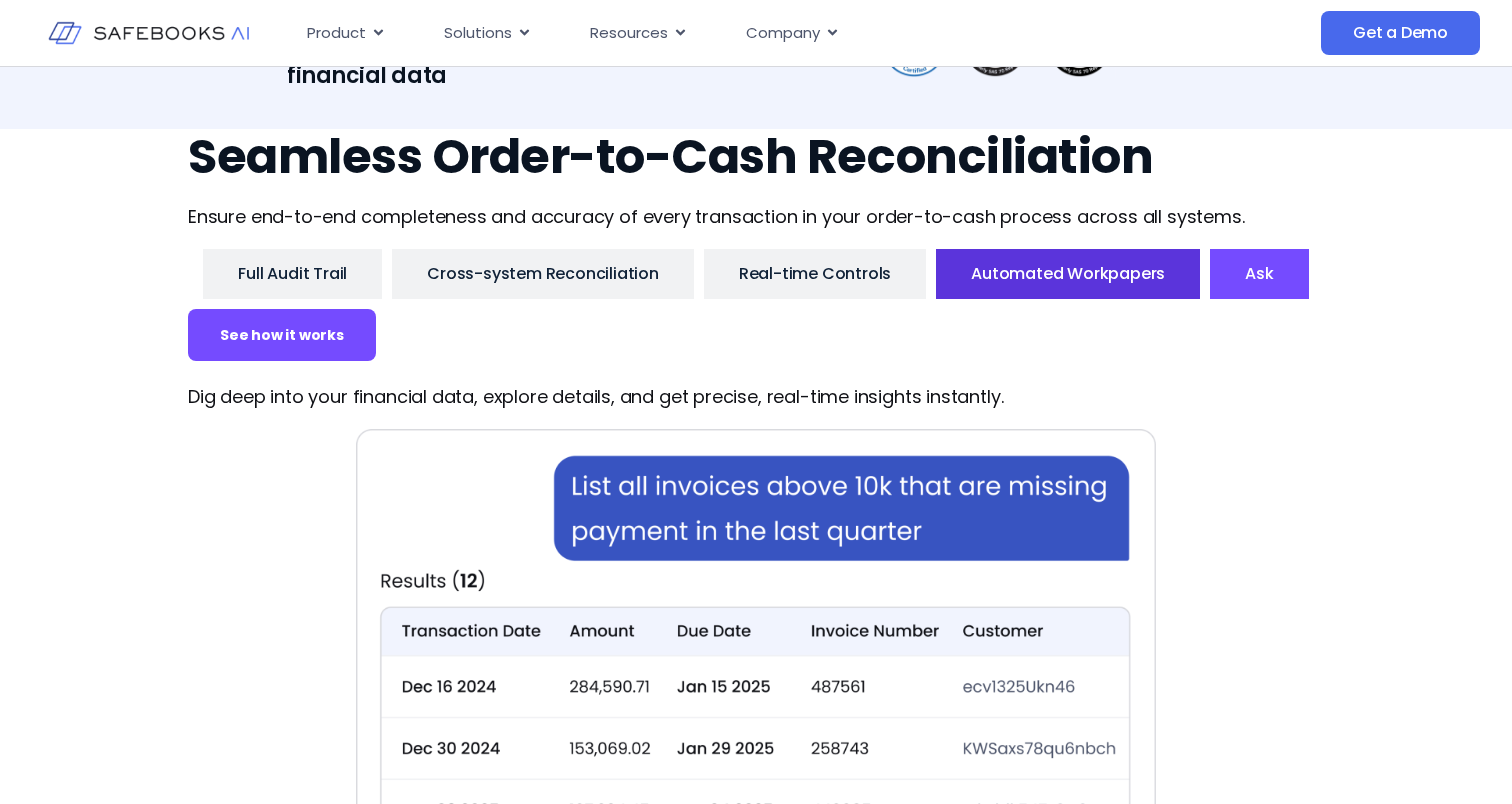 click on "Automated Workpapers​​" at bounding box center [1068, 274] 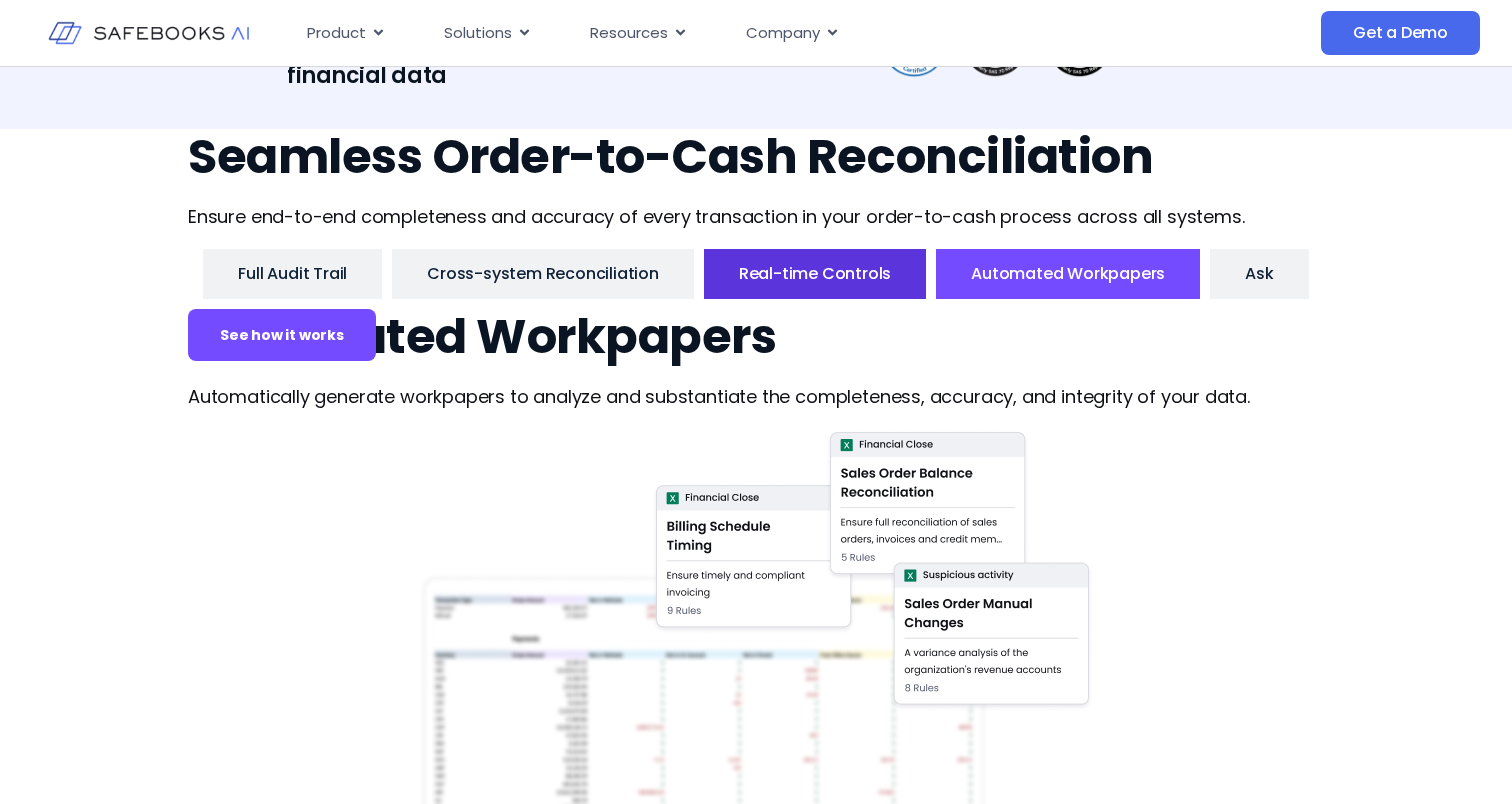 click on "Real-time Controls" at bounding box center [815, 274] 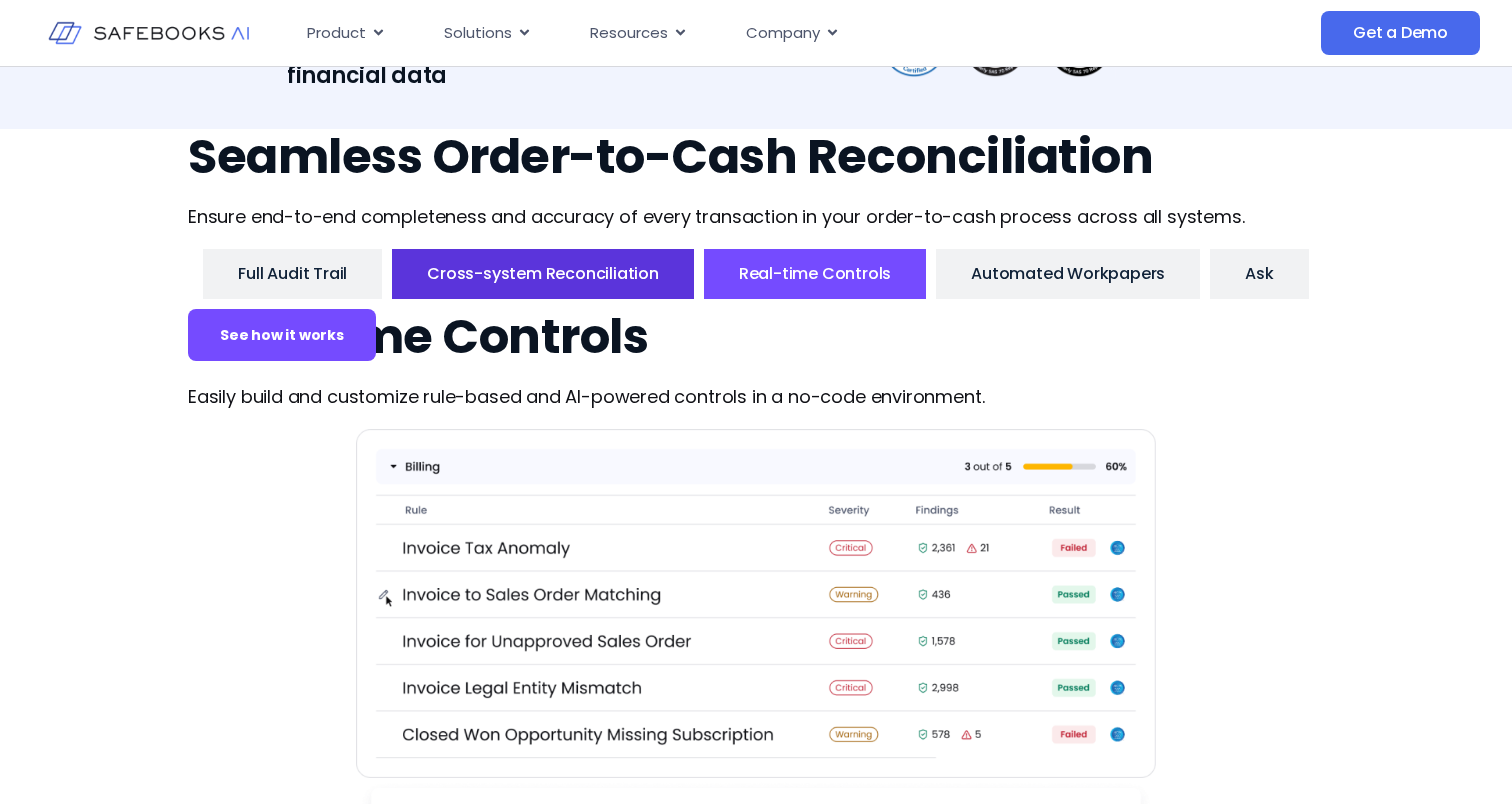click on "Cross-system Reconciliation" at bounding box center [543, 274] 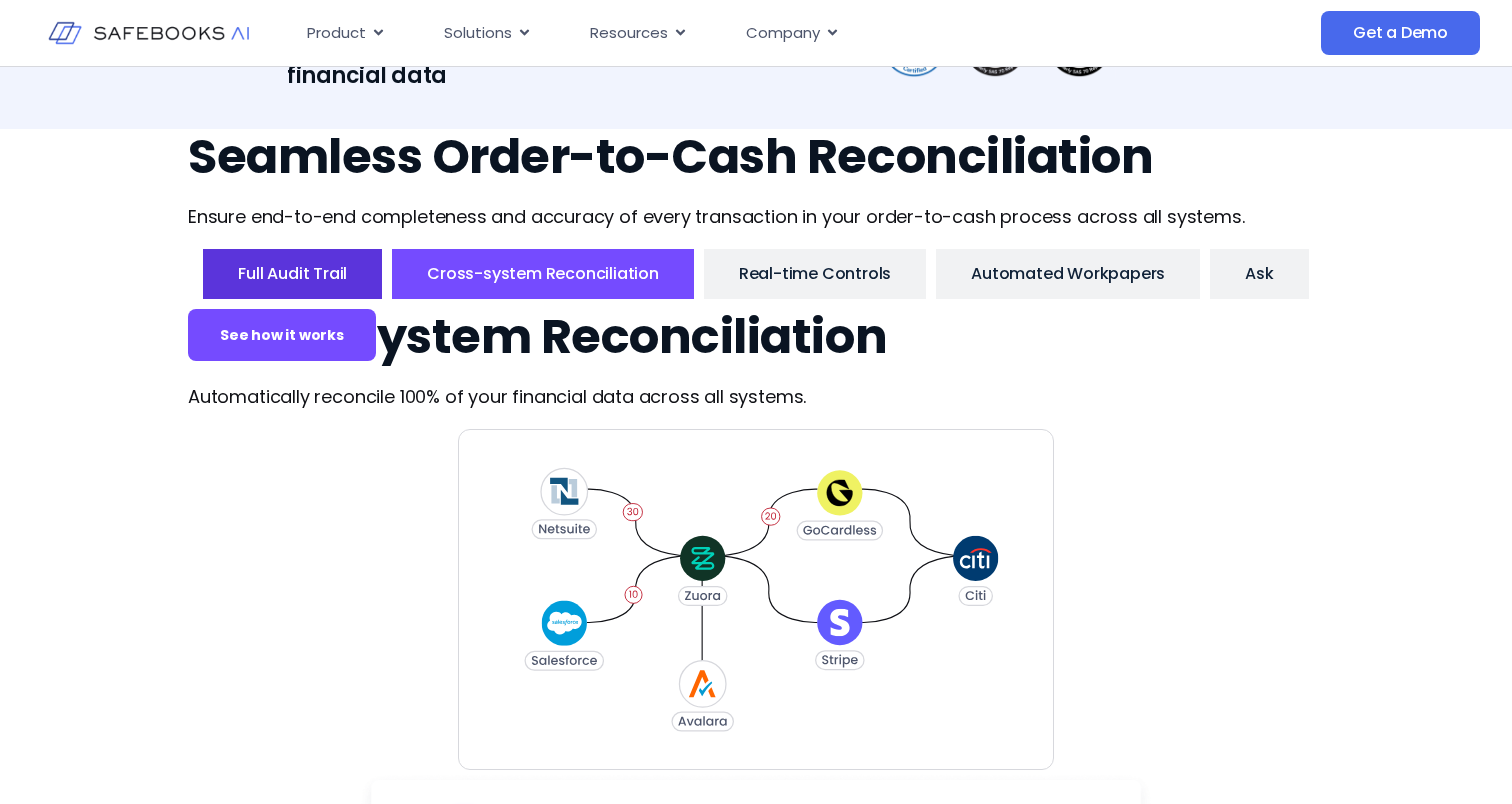 click on "Full Audit Trail" at bounding box center [292, 274] 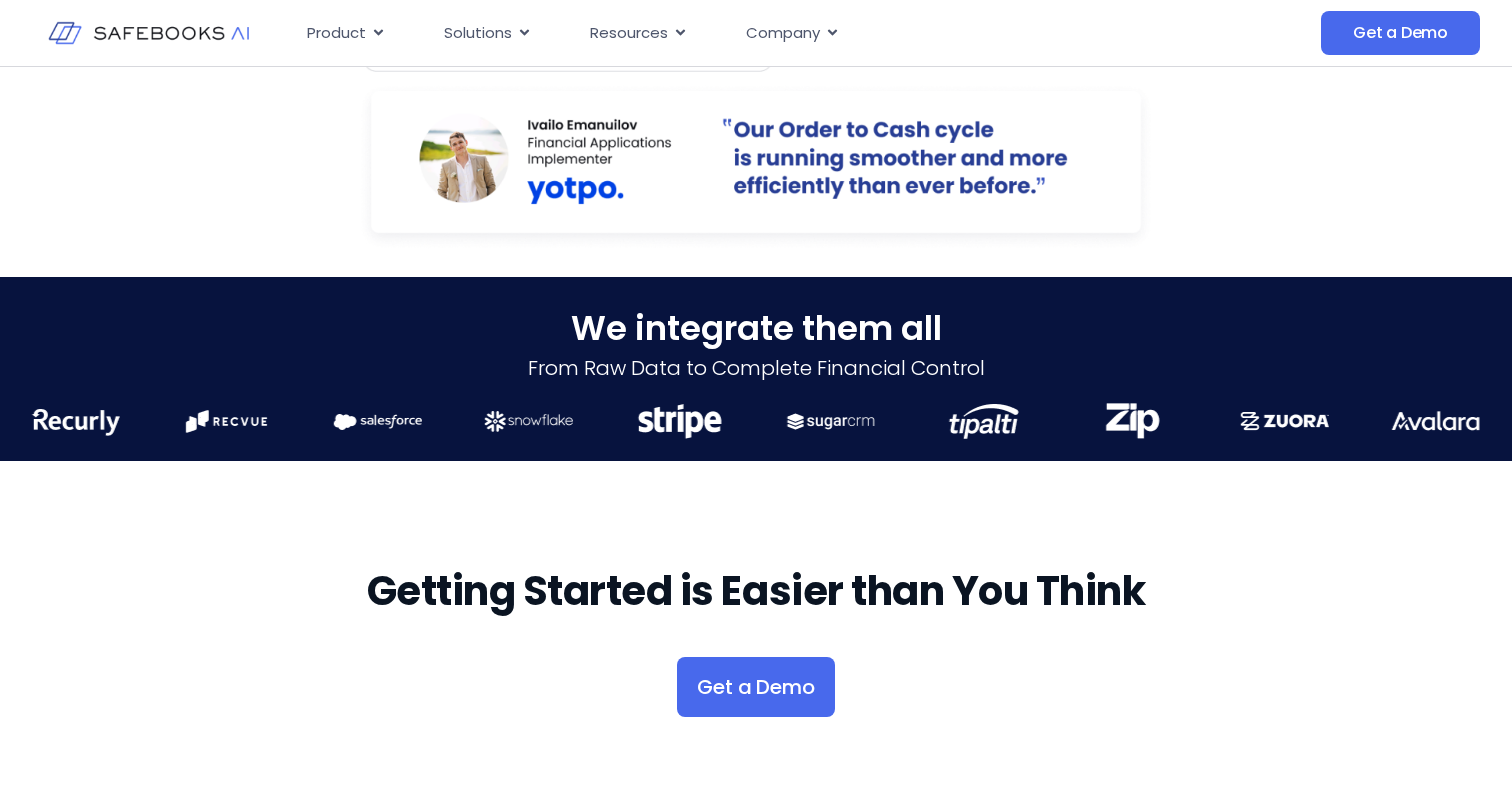 scroll, scrollTop: 4971, scrollLeft: 0, axis: vertical 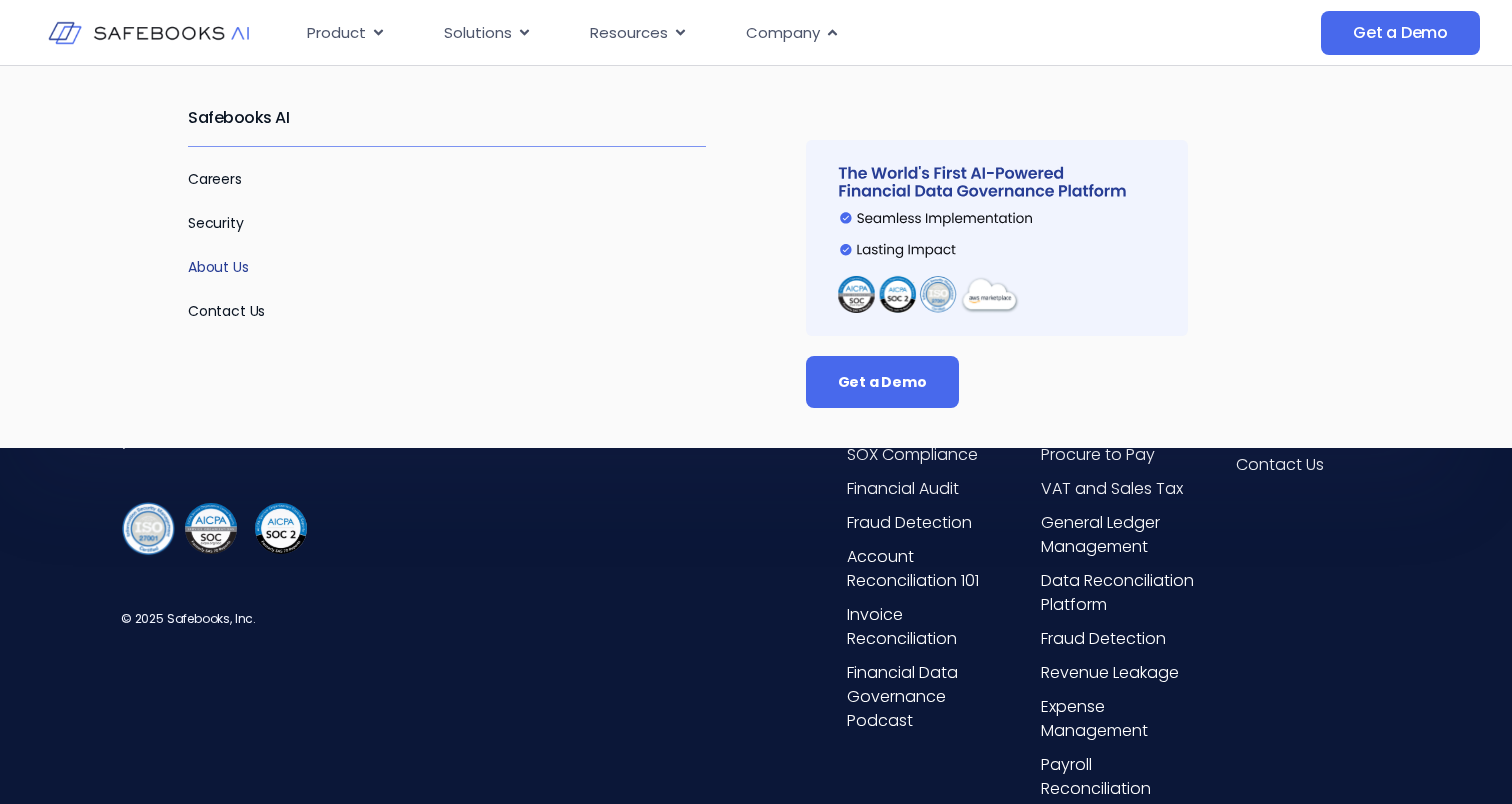 click on "About Us" at bounding box center (218, 267) 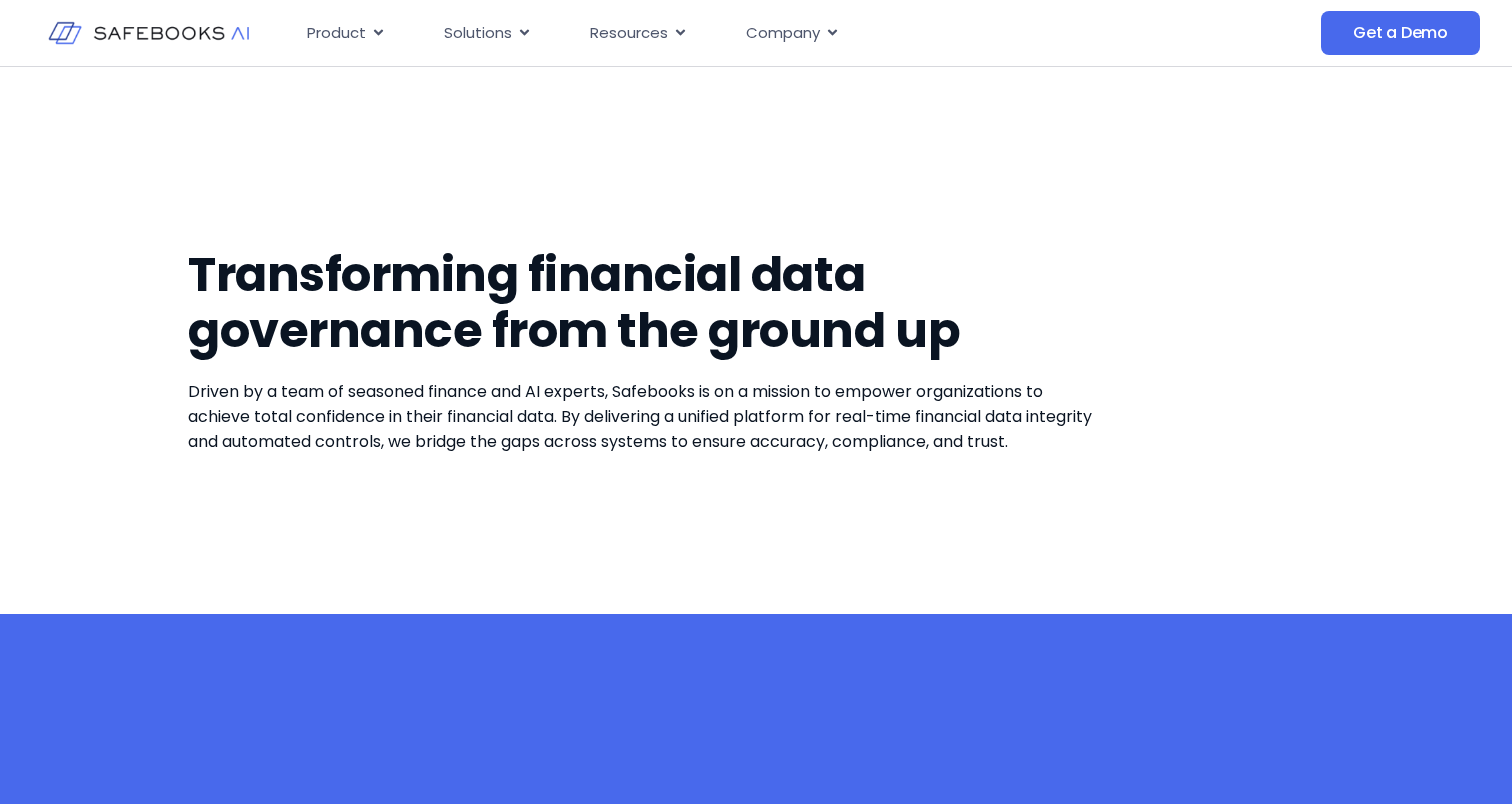 scroll, scrollTop: 0, scrollLeft: 0, axis: both 